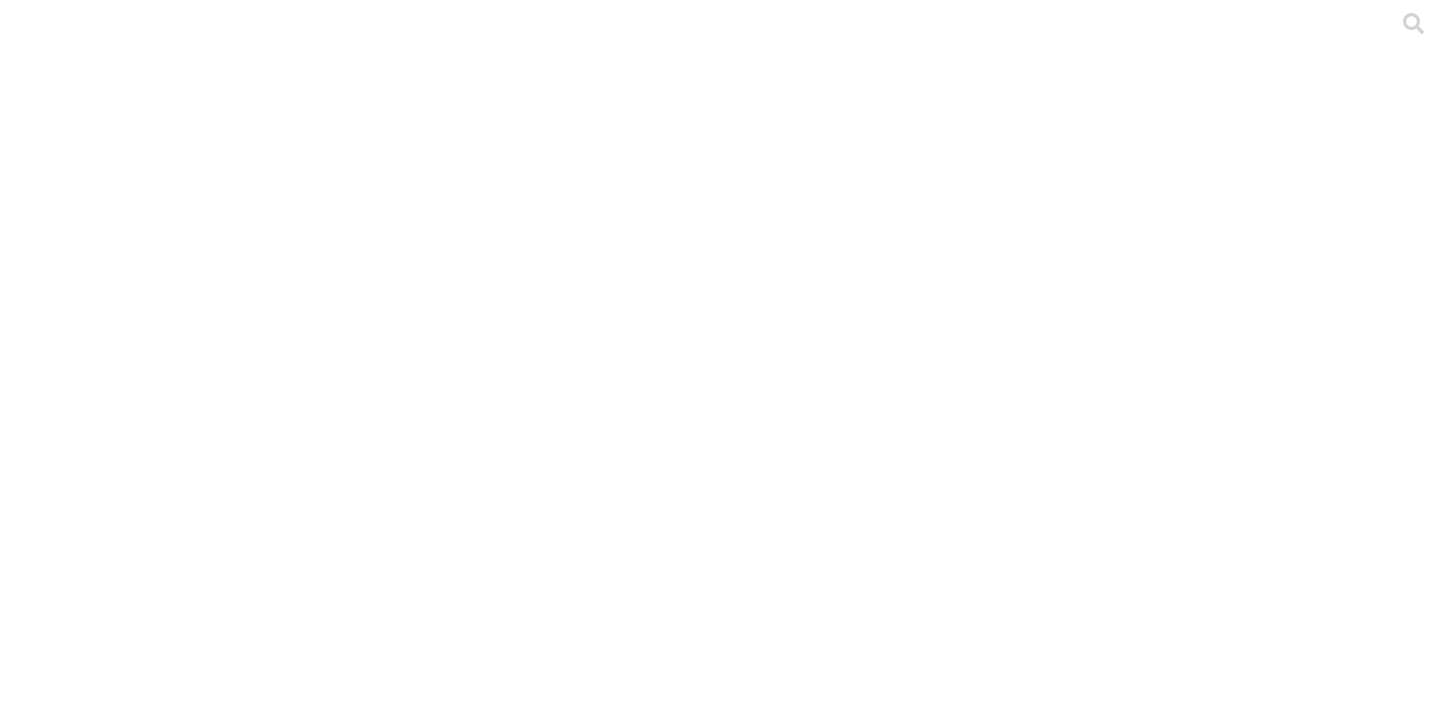 scroll, scrollTop: 0, scrollLeft: 0, axis: both 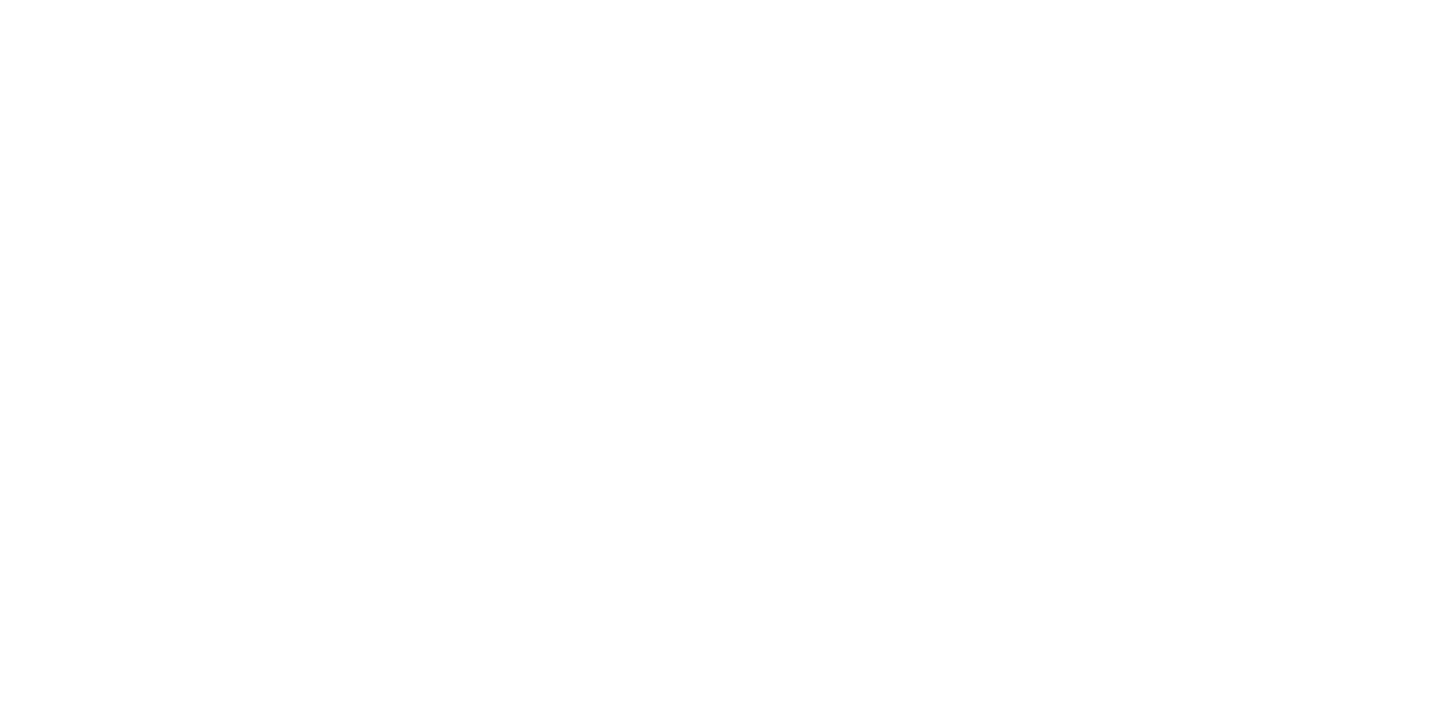 click at bounding box center [725, 2702] 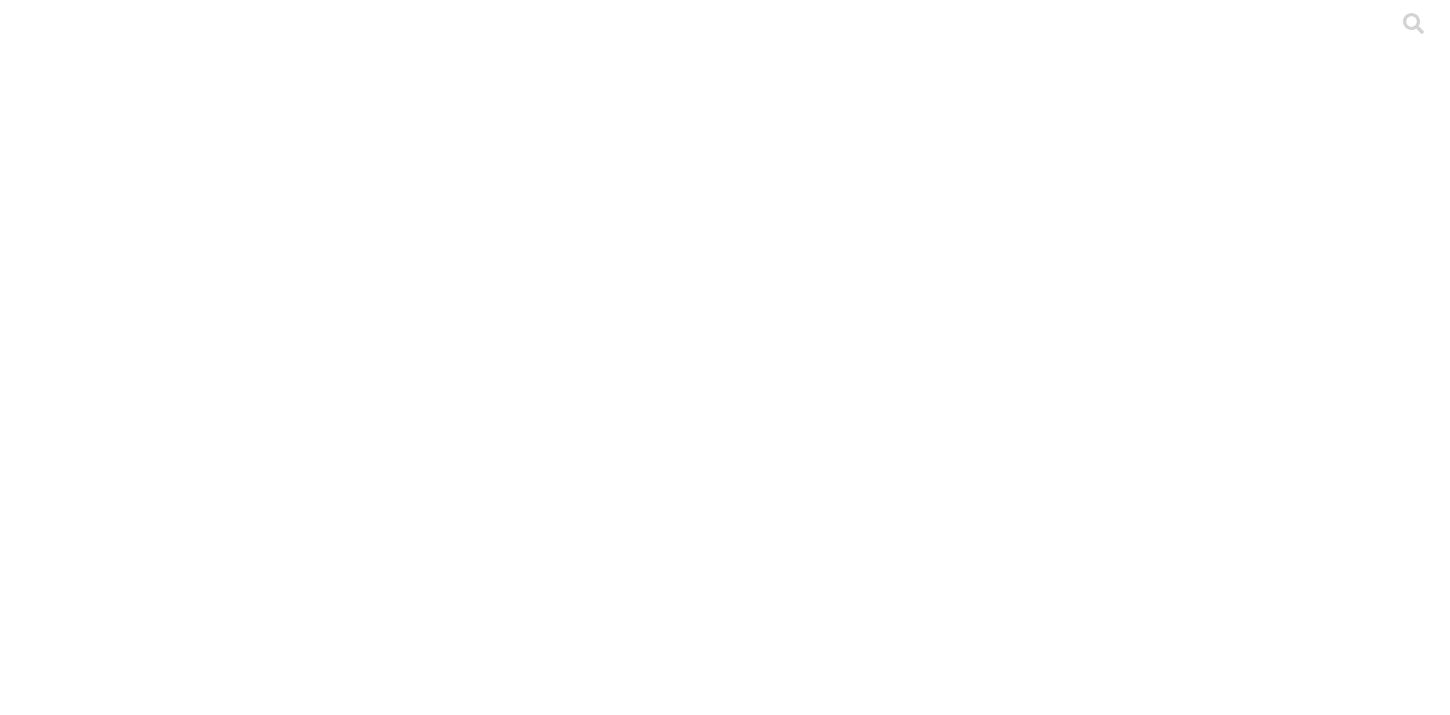 click on ".cls-1 {
fill: #d6d6d6;
}
ETL" at bounding box center (725, 3092) 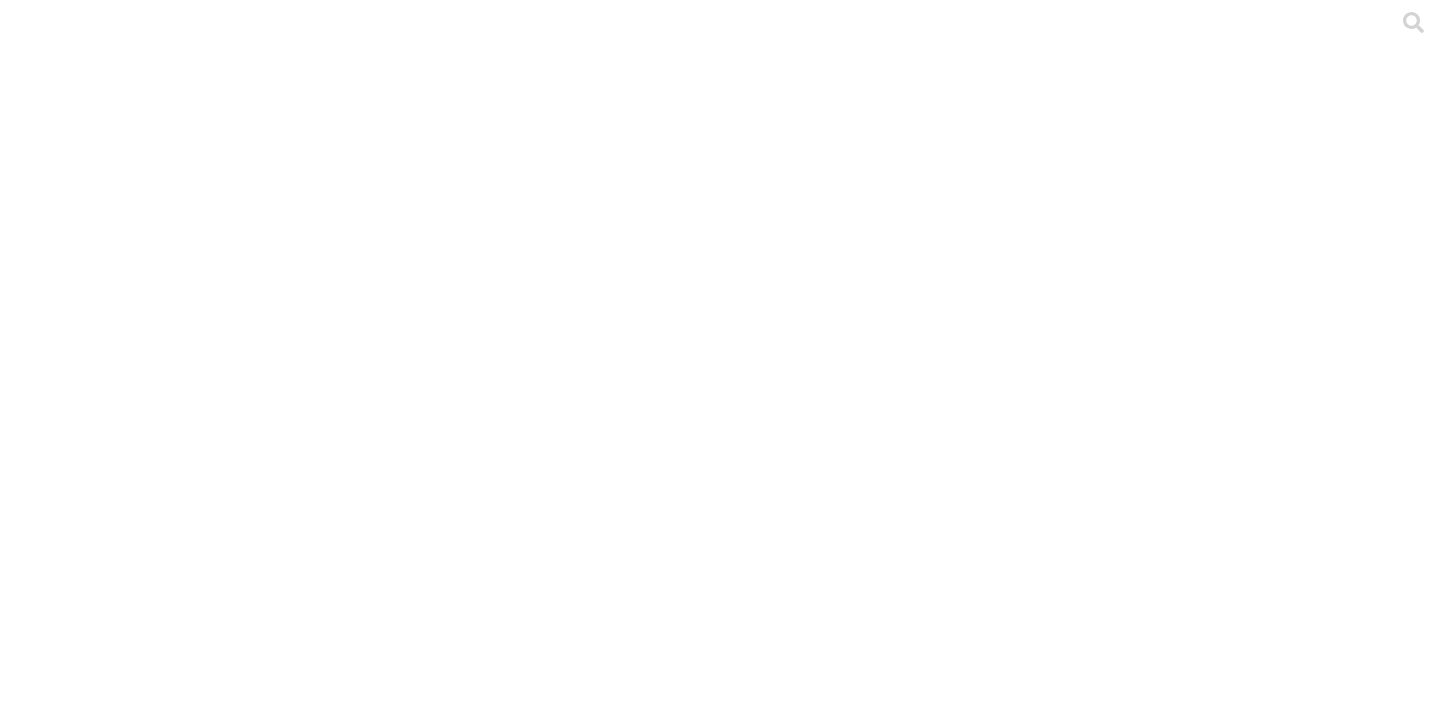 click on "HISTORICO" at bounding box center [250, 2281] 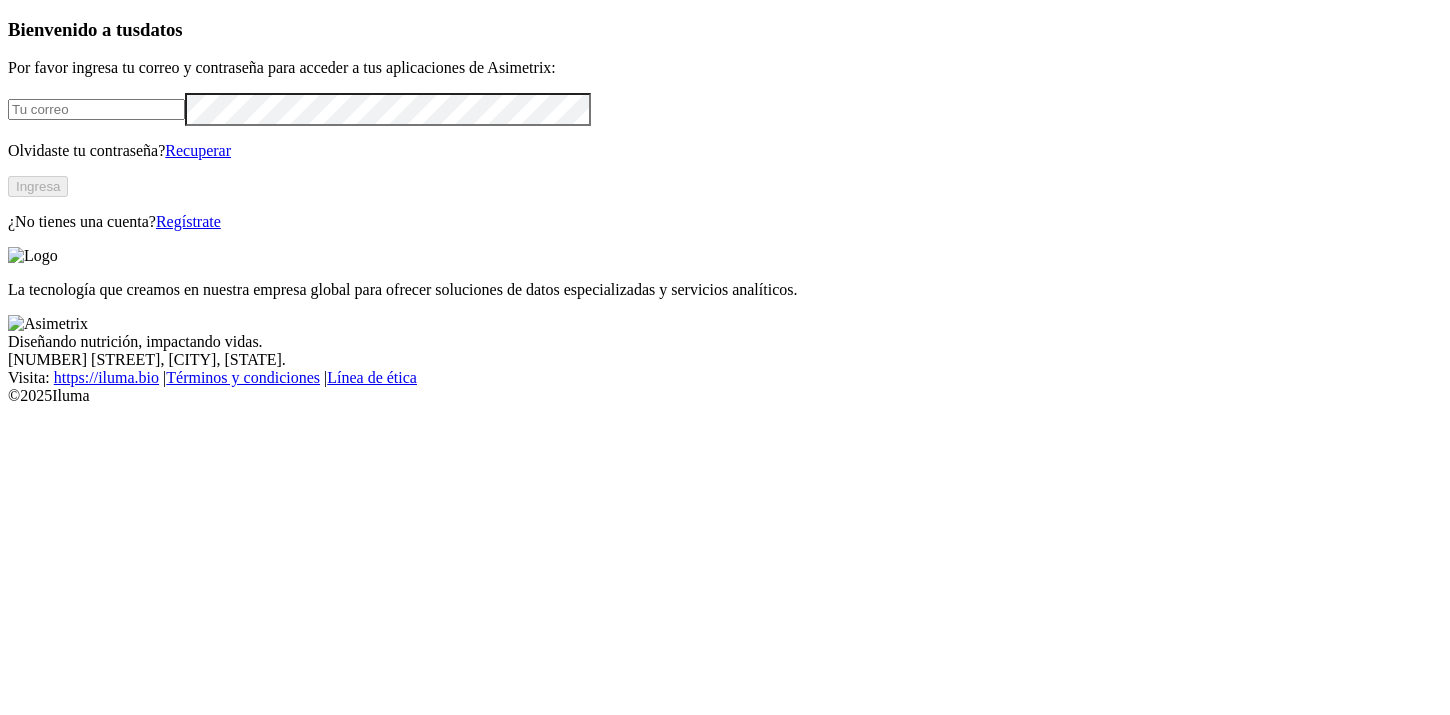 scroll, scrollTop: 0, scrollLeft: 0, axis: both 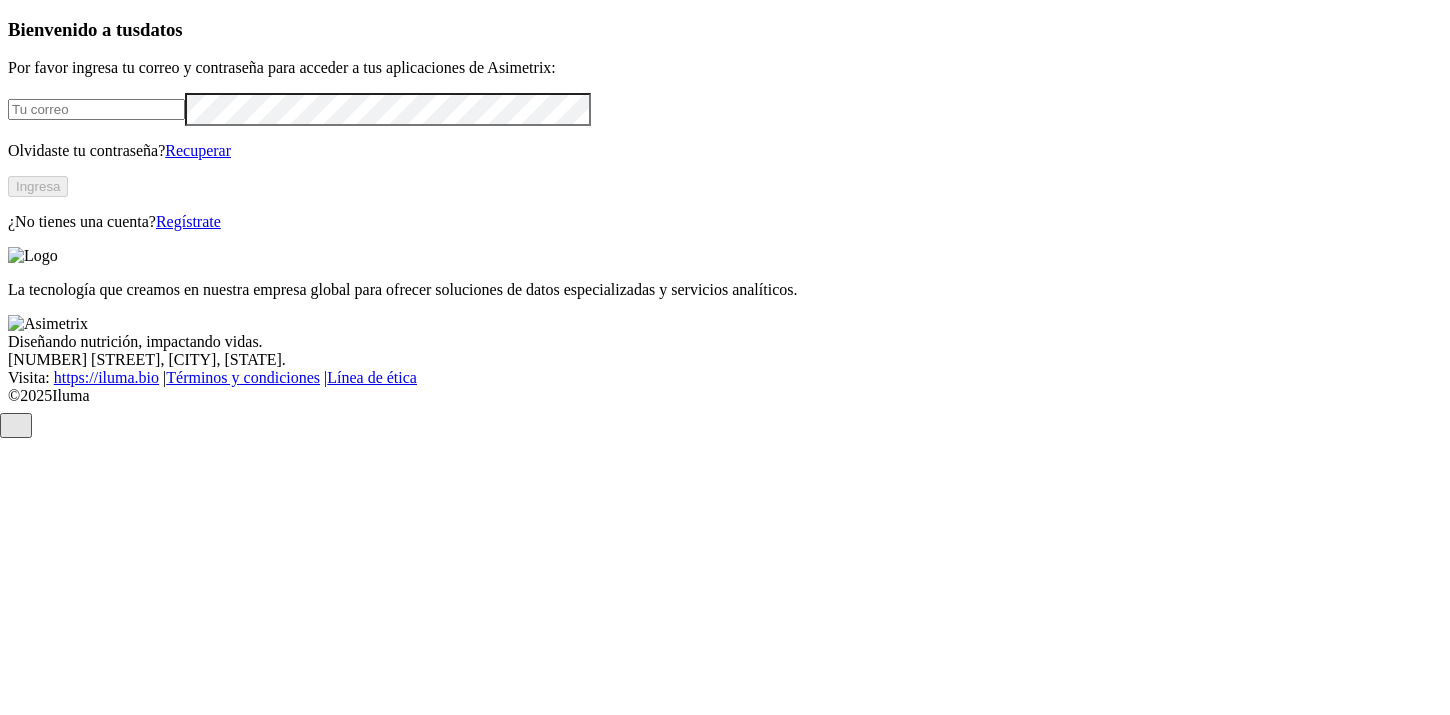 click at bounding box center (96, 109) 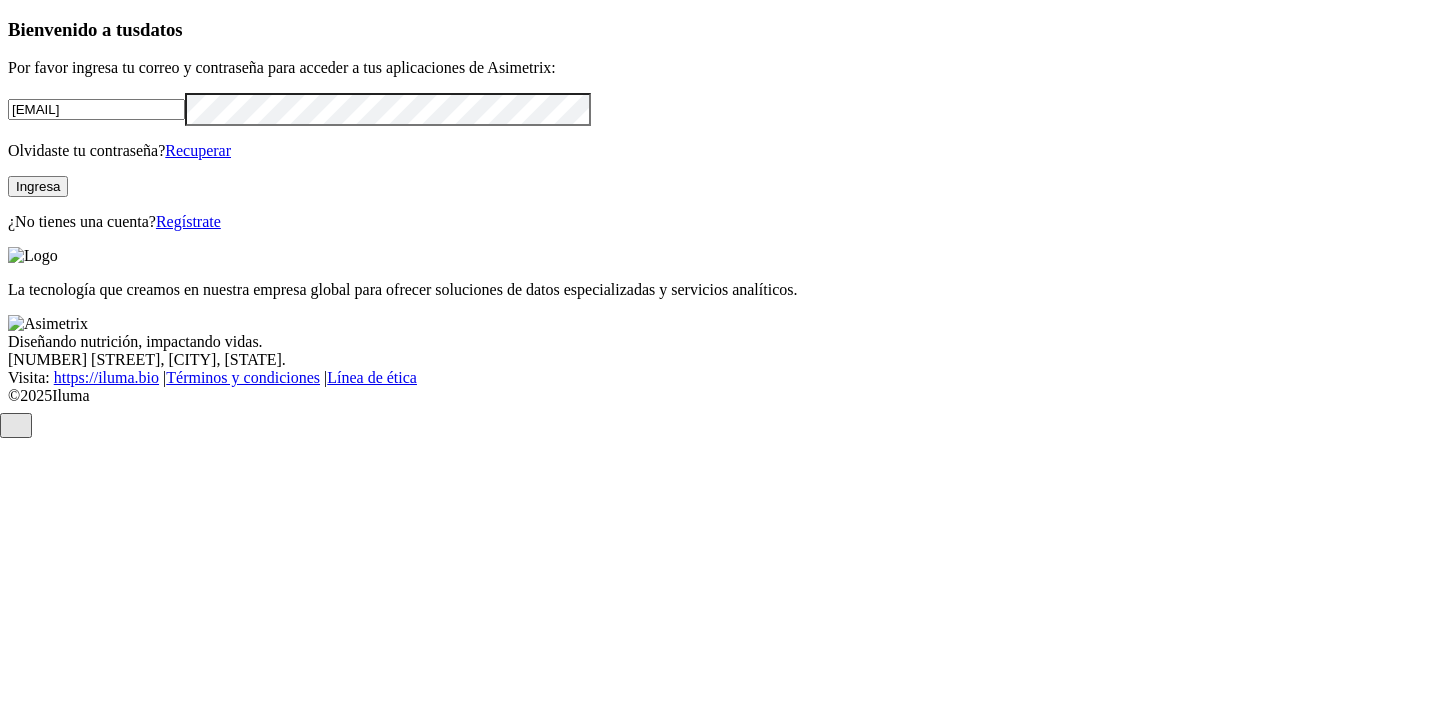 click on "Bienvenido a tus datos Por favor ingresa tu correo y contraseña para acceder a tus aplicaciones de Asimetrix: [EMAIL] Olvidaste tu contraseña? Recuperar Ingresa ¿No tienes una cuenta? Regístrate" at bounding box center [725, 125] 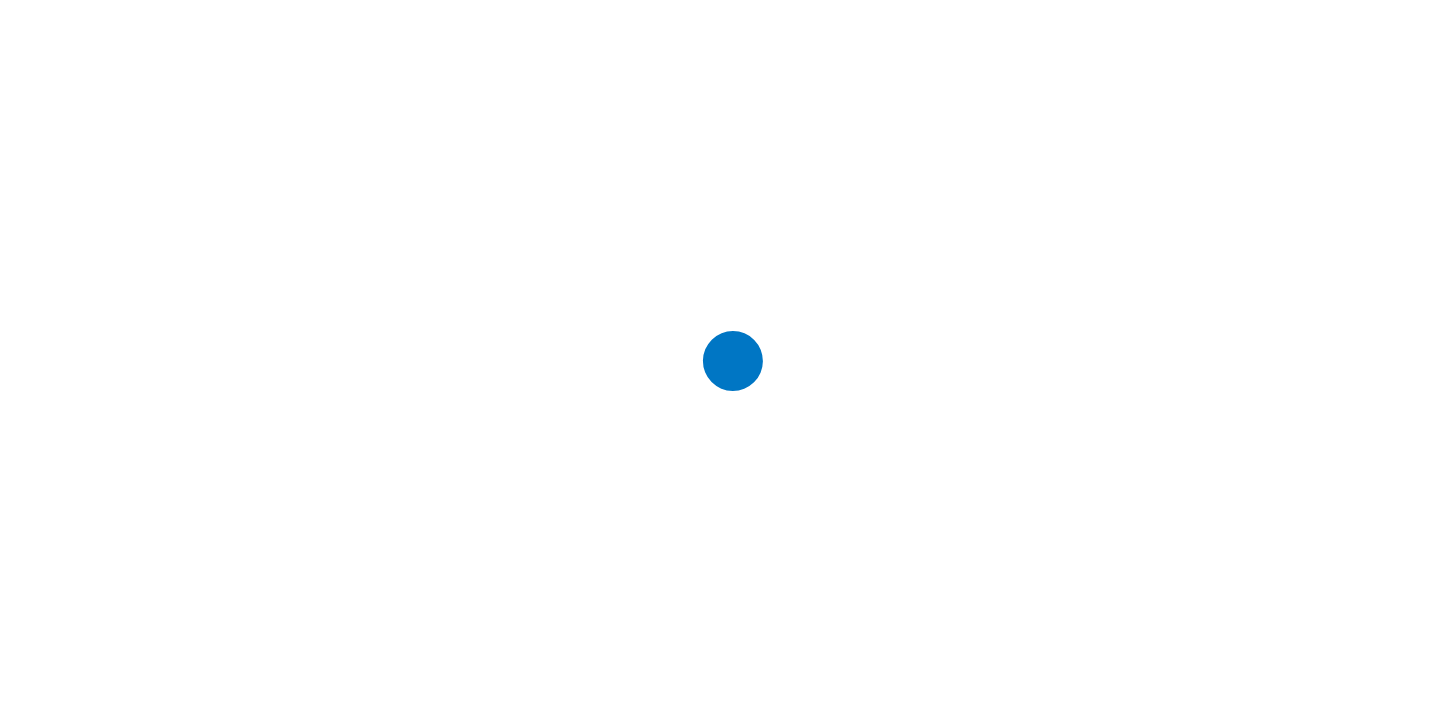 scroll, scrollTop: 0, scrollLeft: 0, axis: both 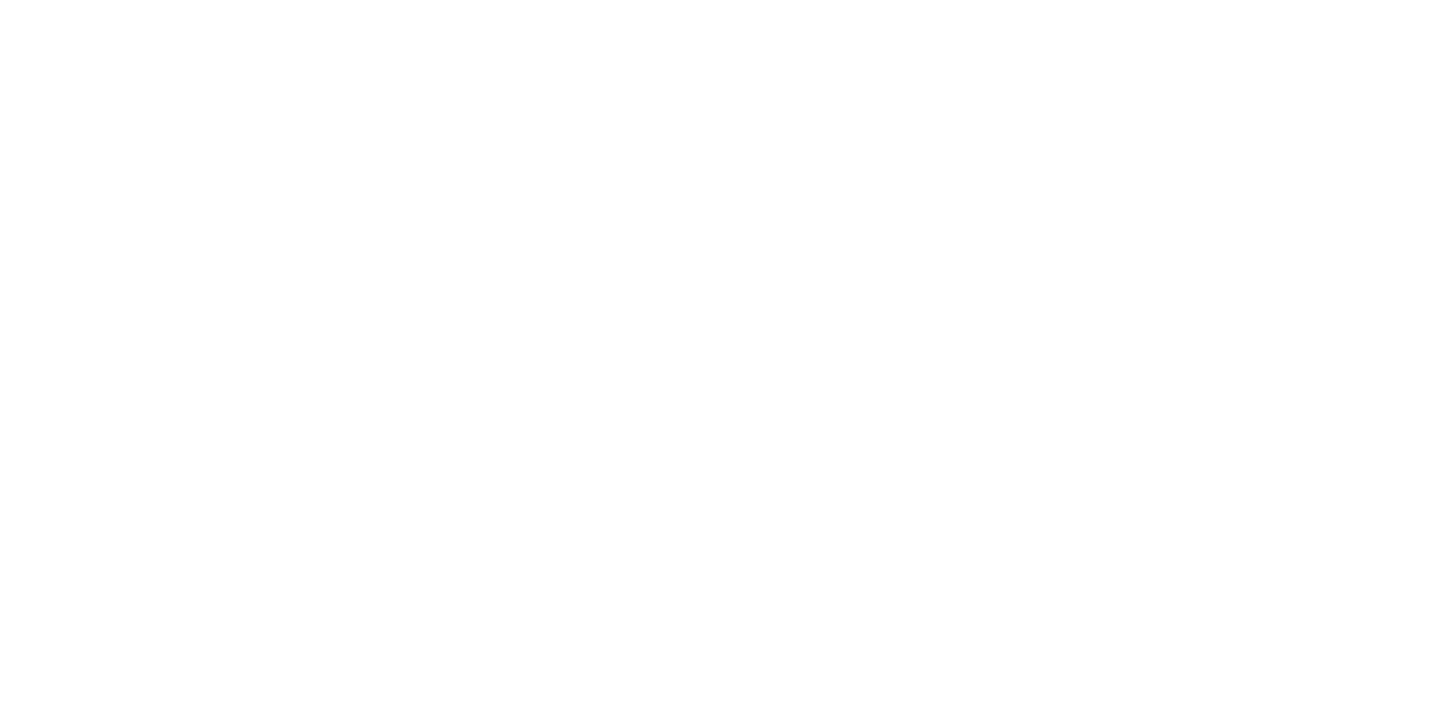 click 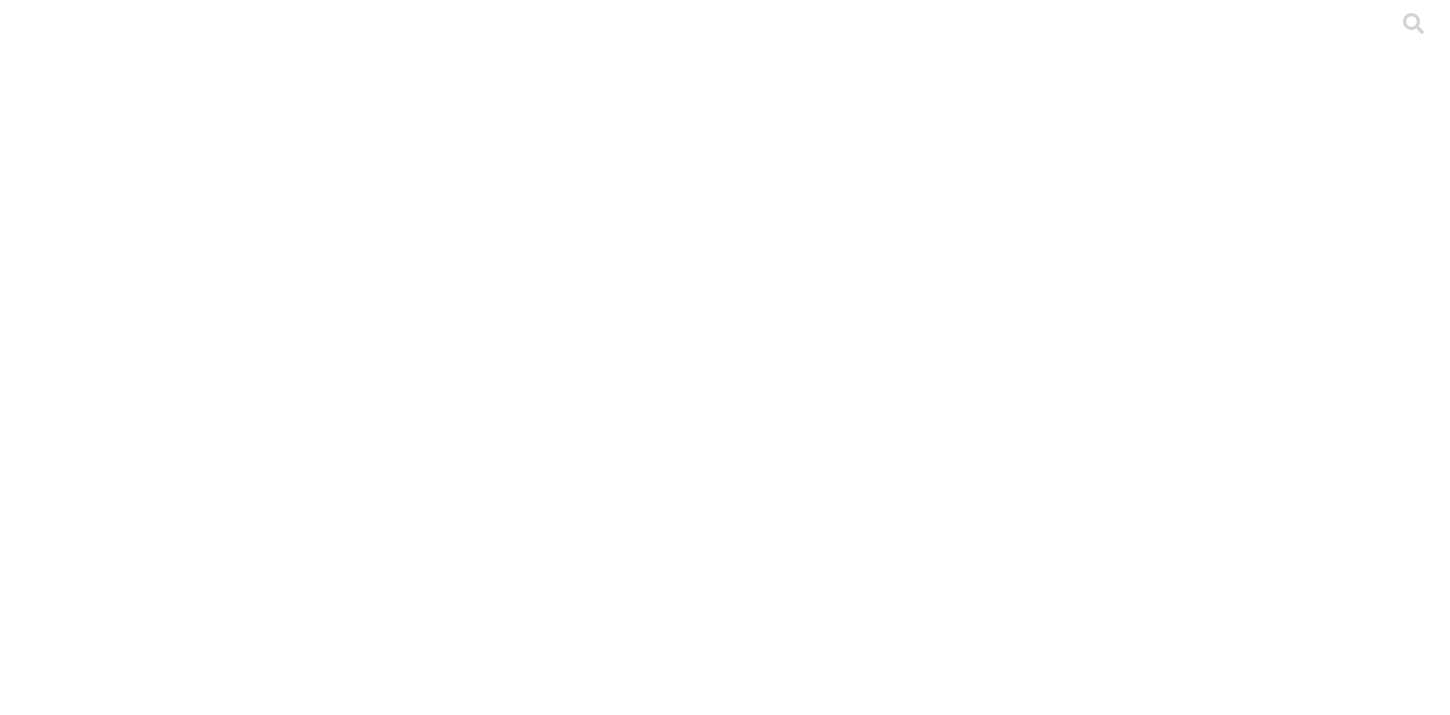 click on ".cls-1 {
fill: #d6d6d6;
}
ETL" at bounding box center (725, 3092) 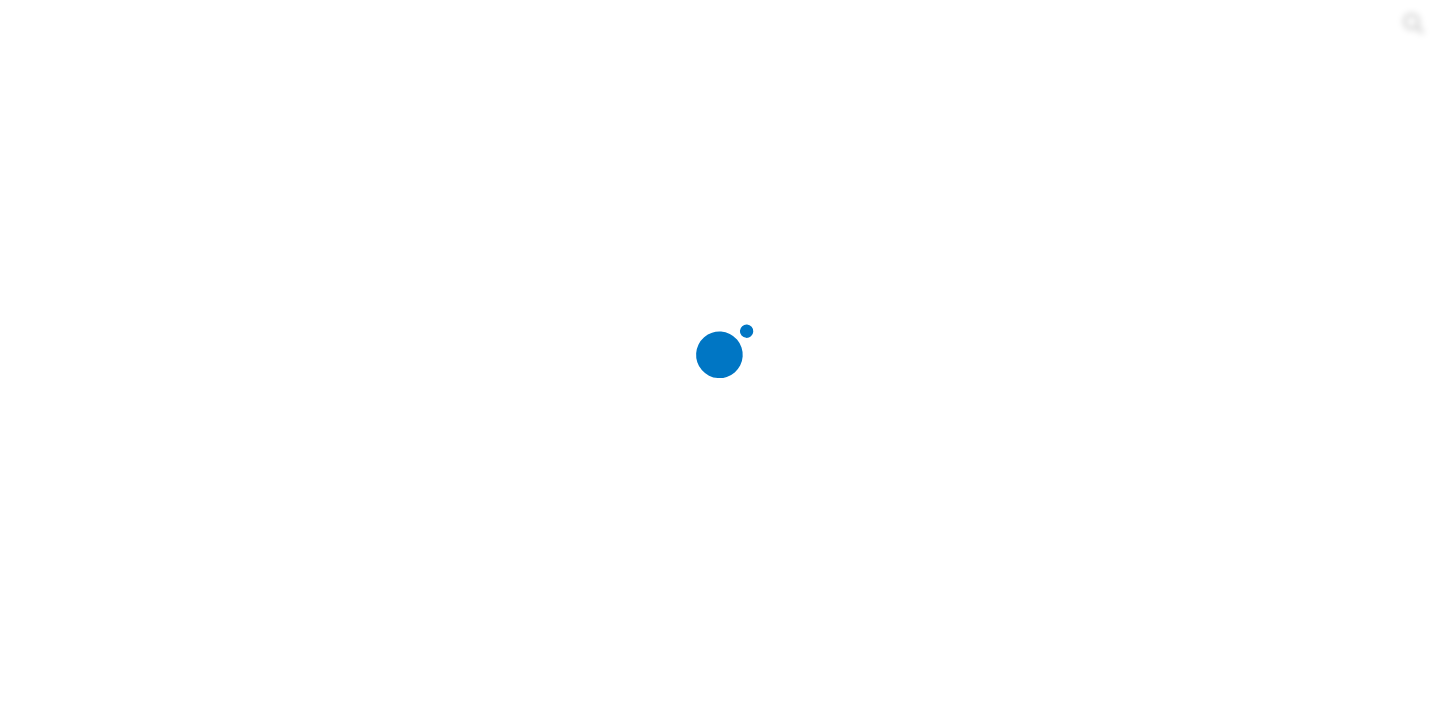 click at bounding box center (733, 357) 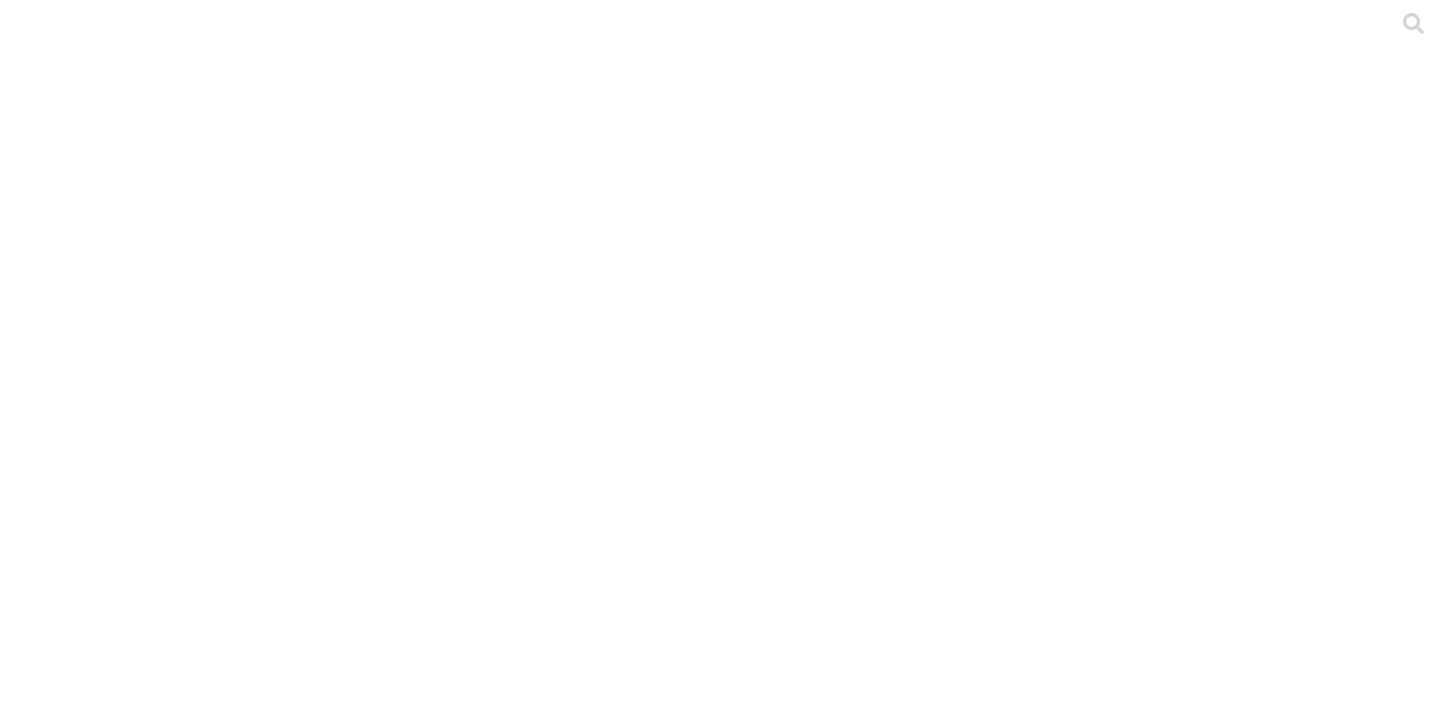 click on "LABORATORIO" at bounding box center (151, 2282) 